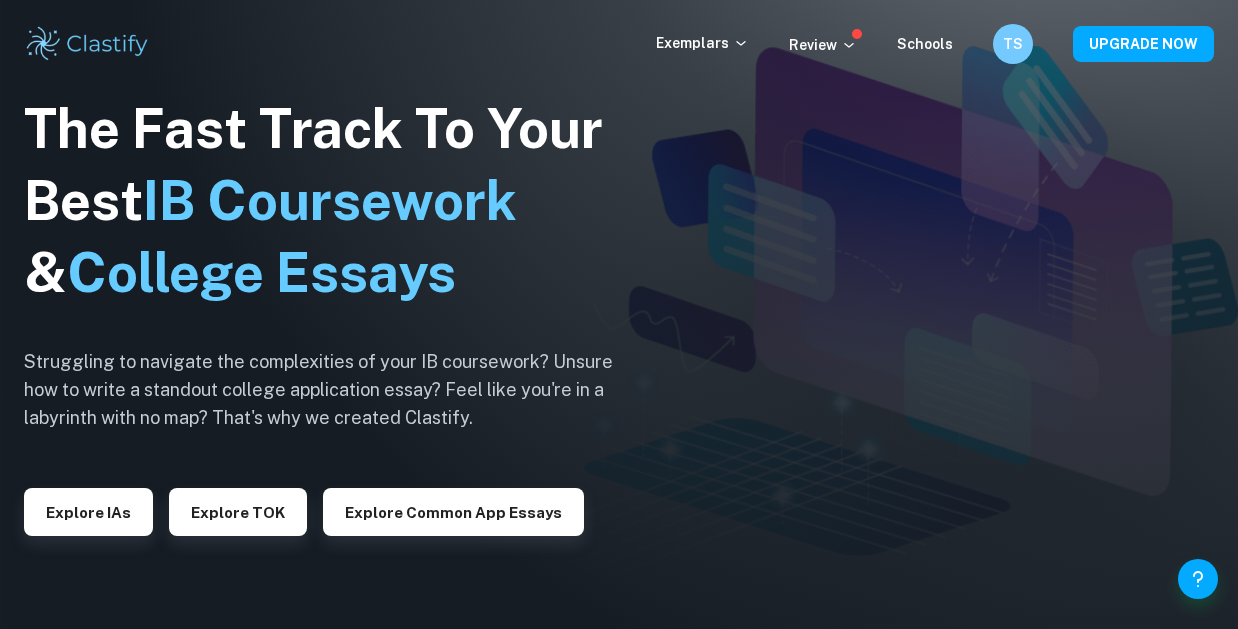 scroll, scrollTop: 0, scrollLeft: 0, axis: both 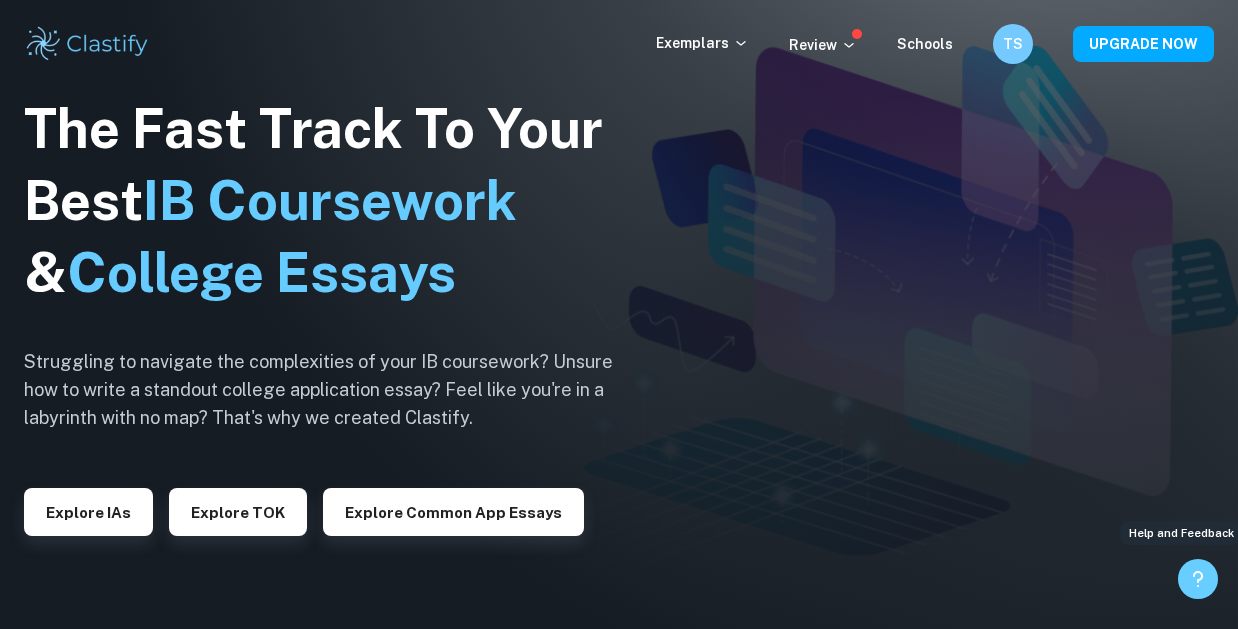 click 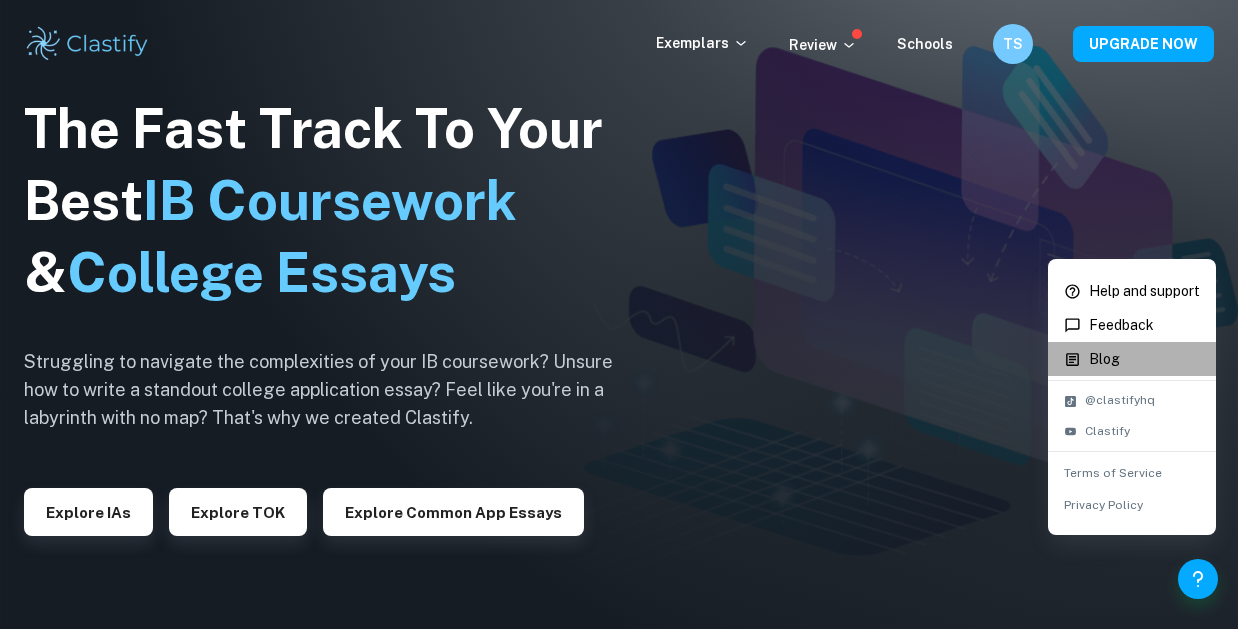 click on "Blog" at bounding box center (1144, 359) 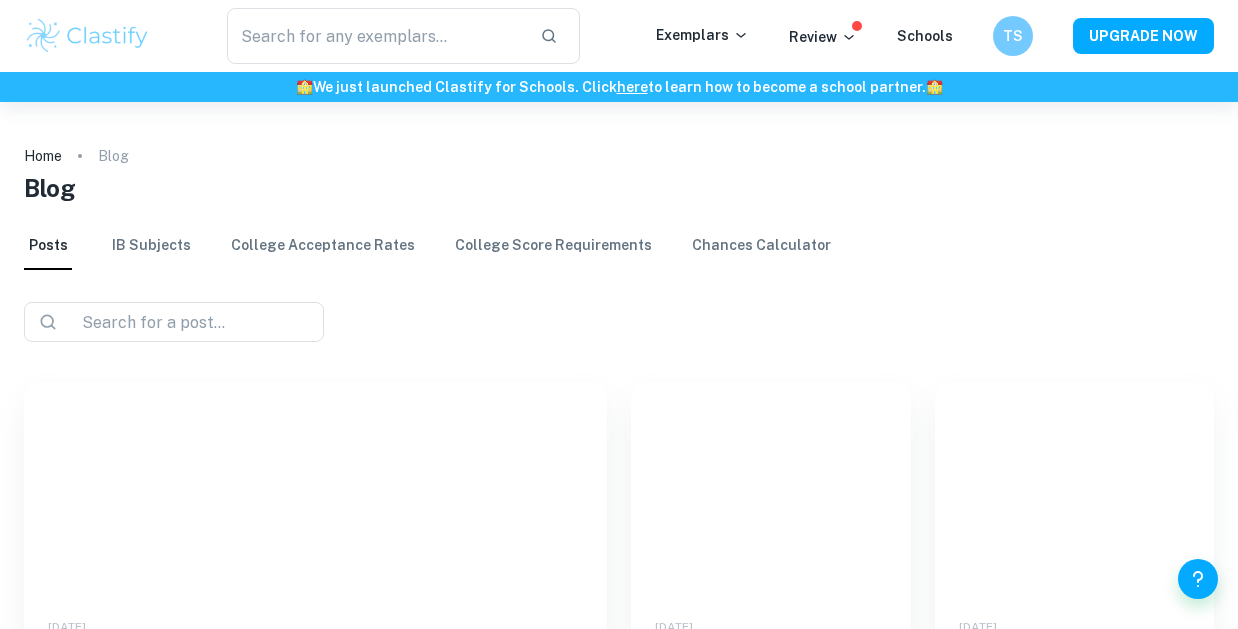 scroll, scrollTop: 0, scrollLeft: 0, axis: both 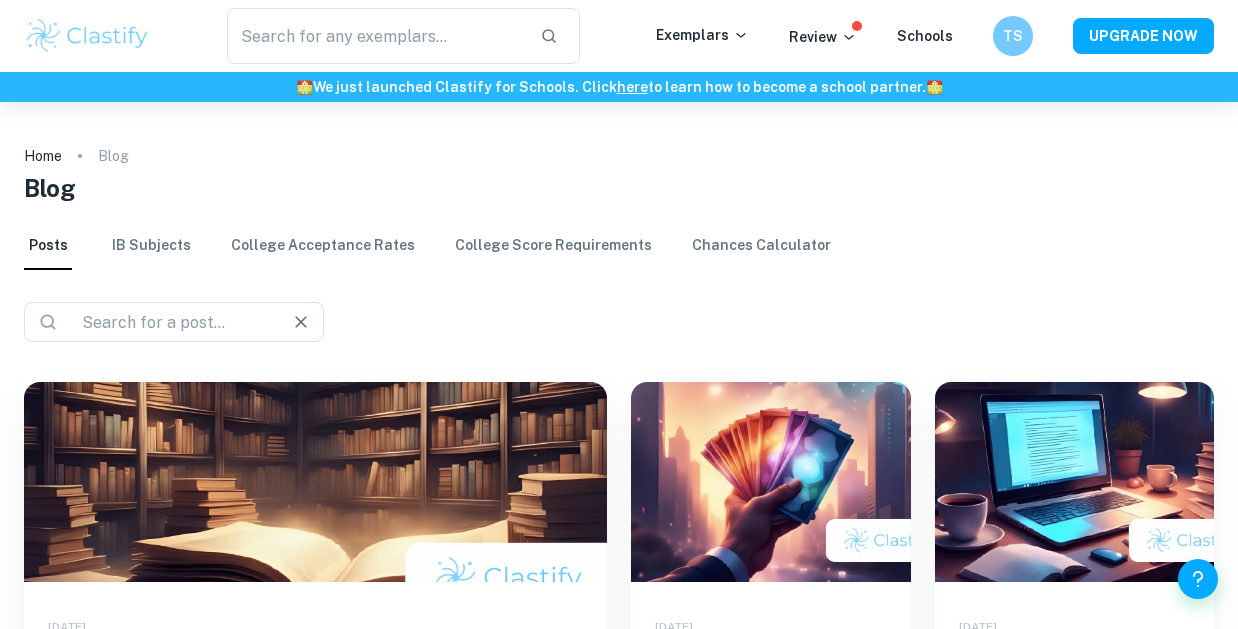 click at bounding box center (166, 322) 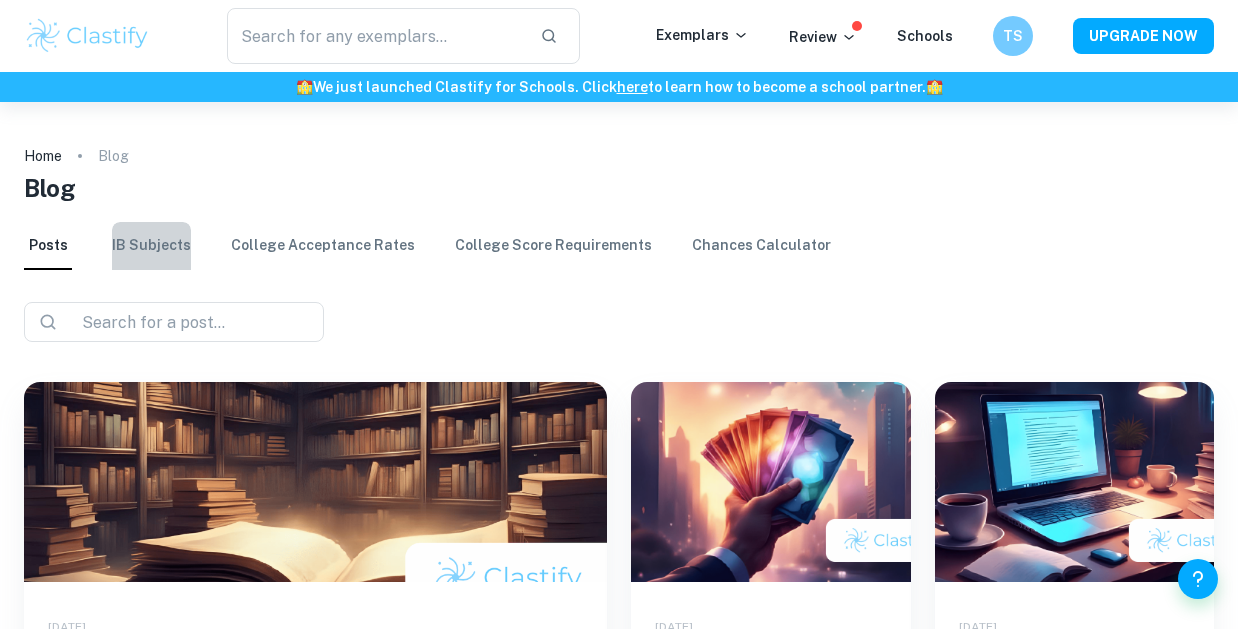 click on "IB Subjects" at bounding box center (151, 246) 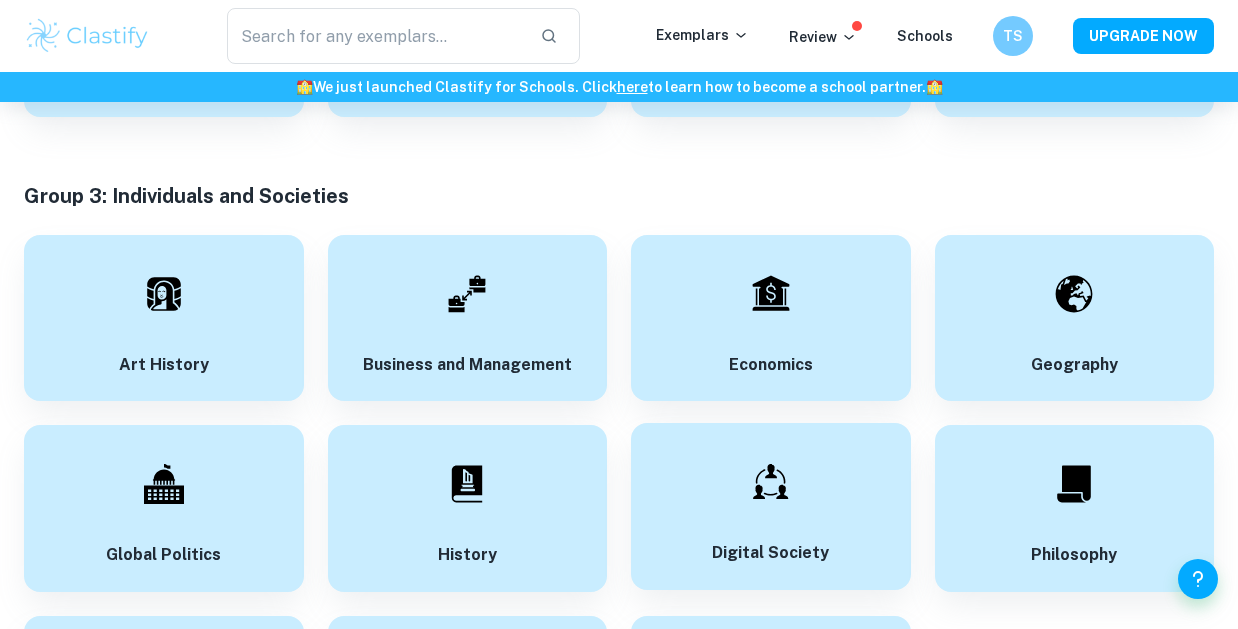 scroll, scrollTop: 2601, scrollLeft: 0, axis: vertical 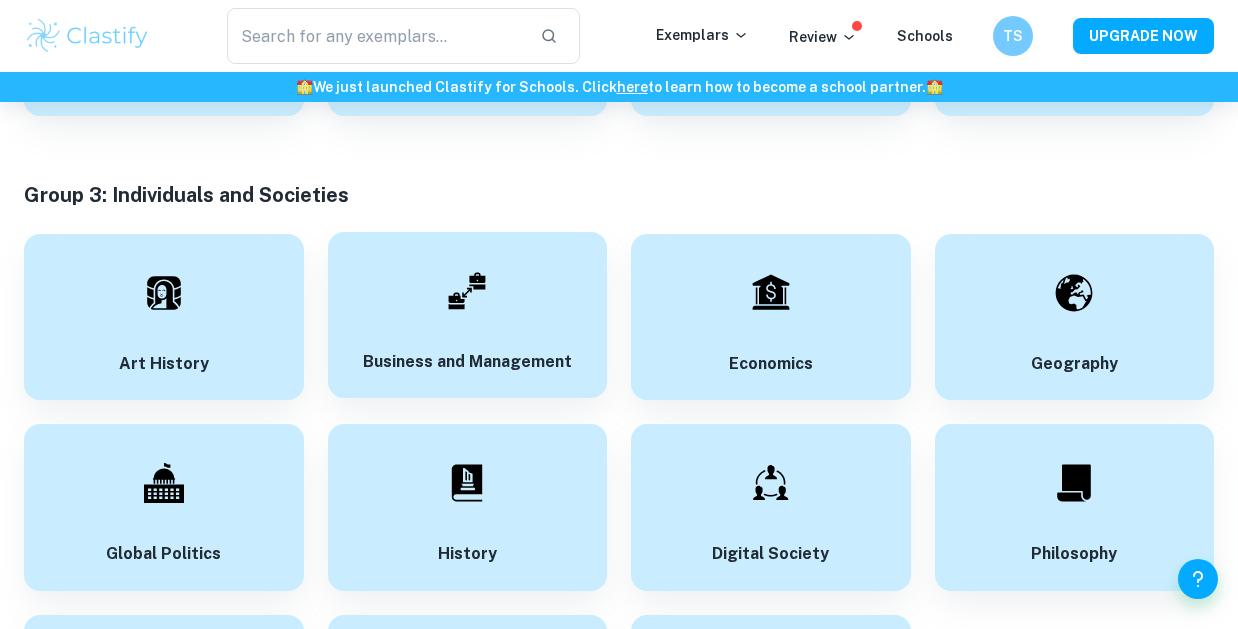 click on "Business and Management" at bounding box center [468, 315] 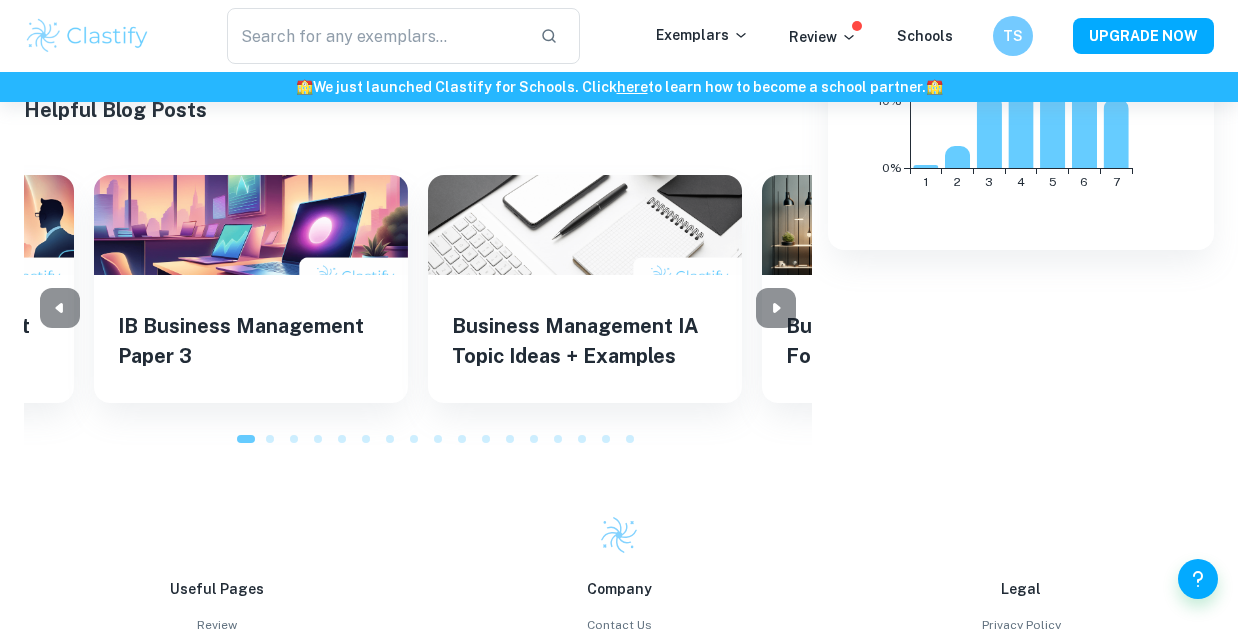 scroll, scrollTop: 714, scrollLeft: 0, axis: vertical 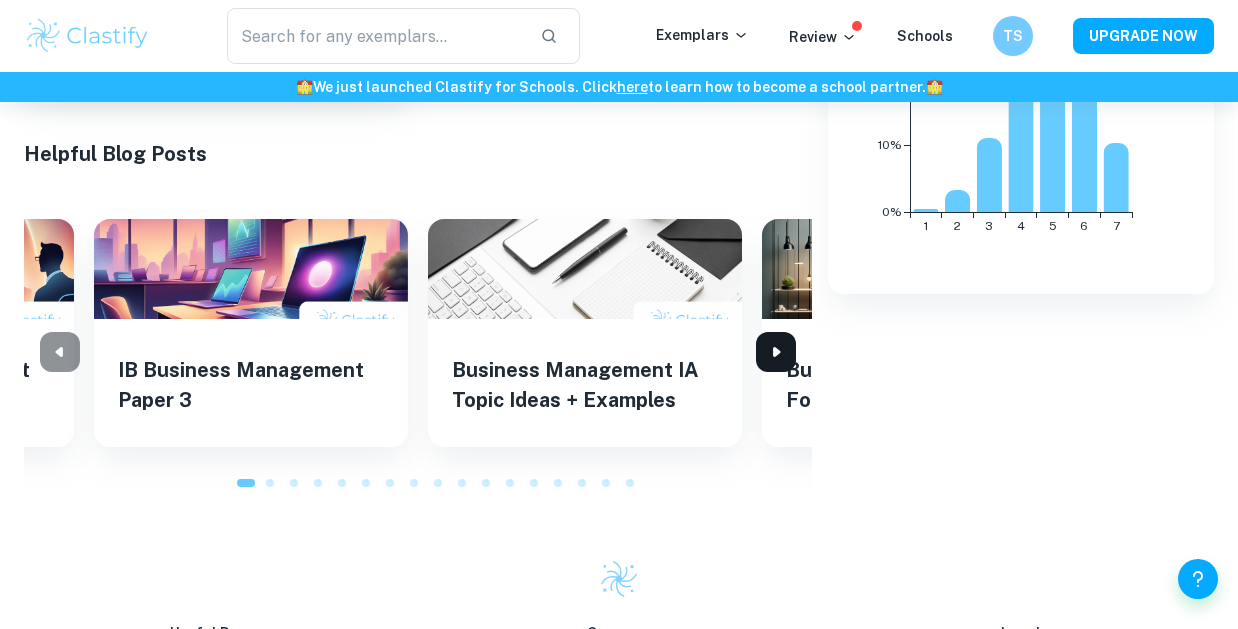 click 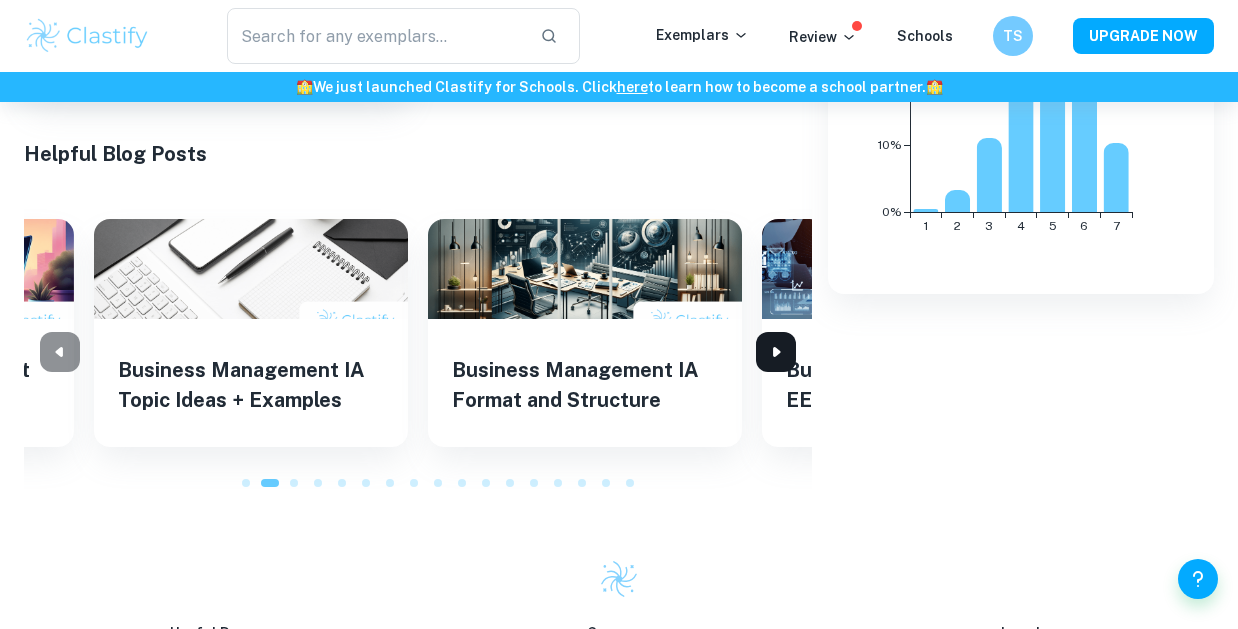 click 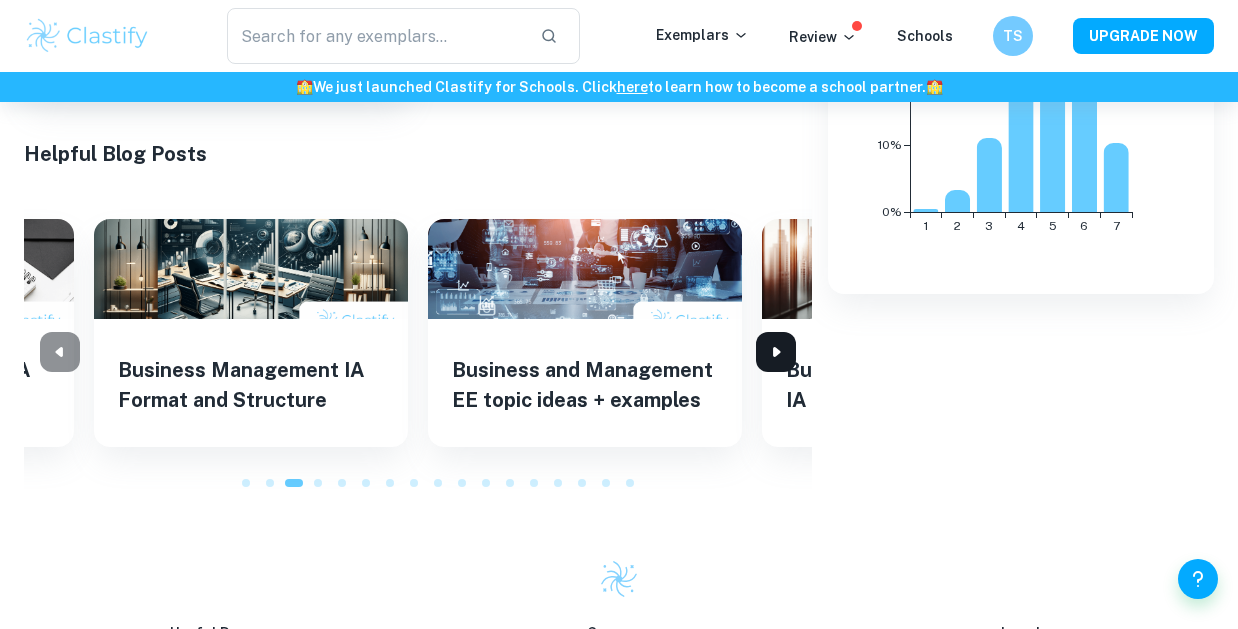 click 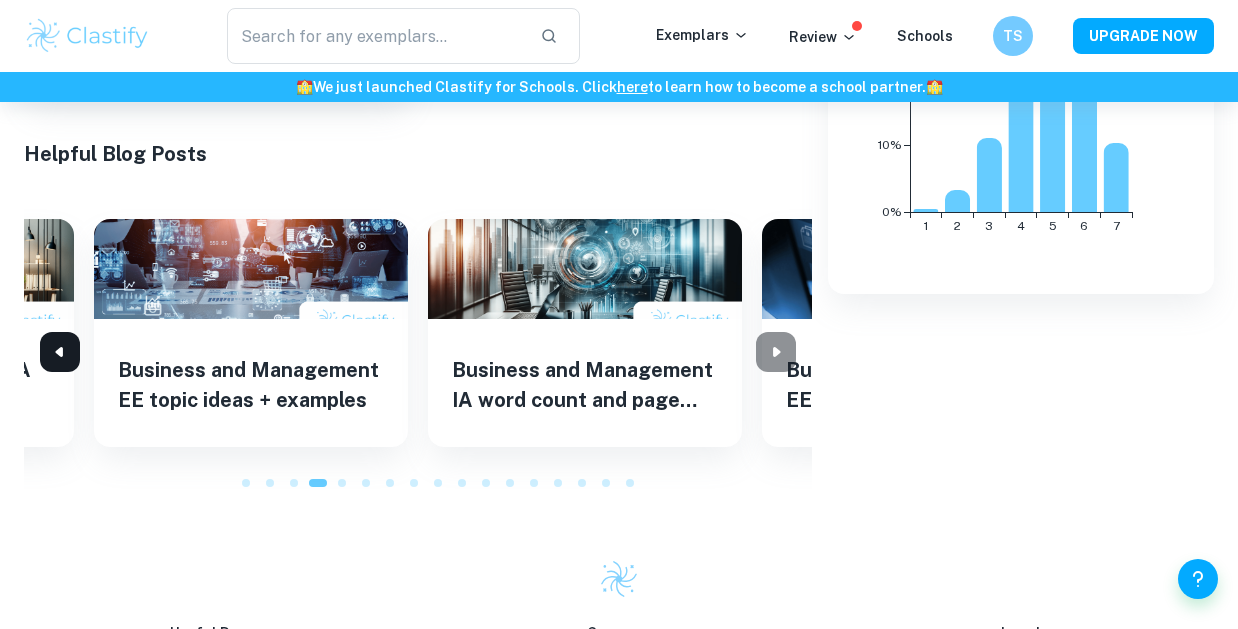 click 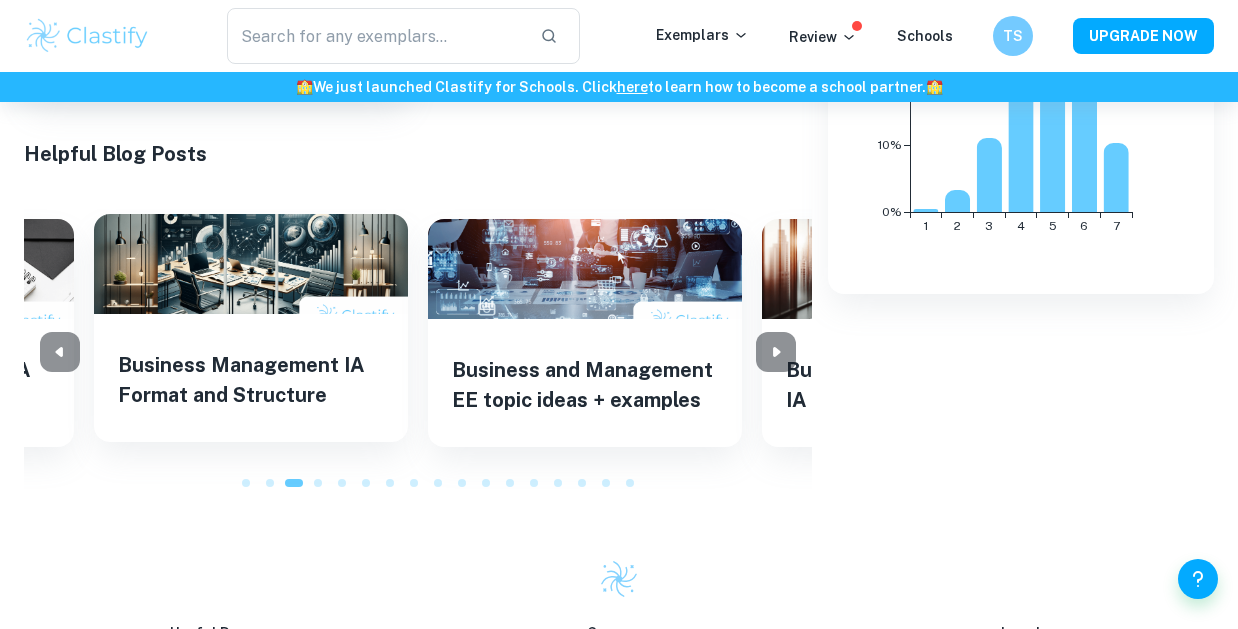 click on "Business Management IA Format and Structure" at bounding box center [251, 380] 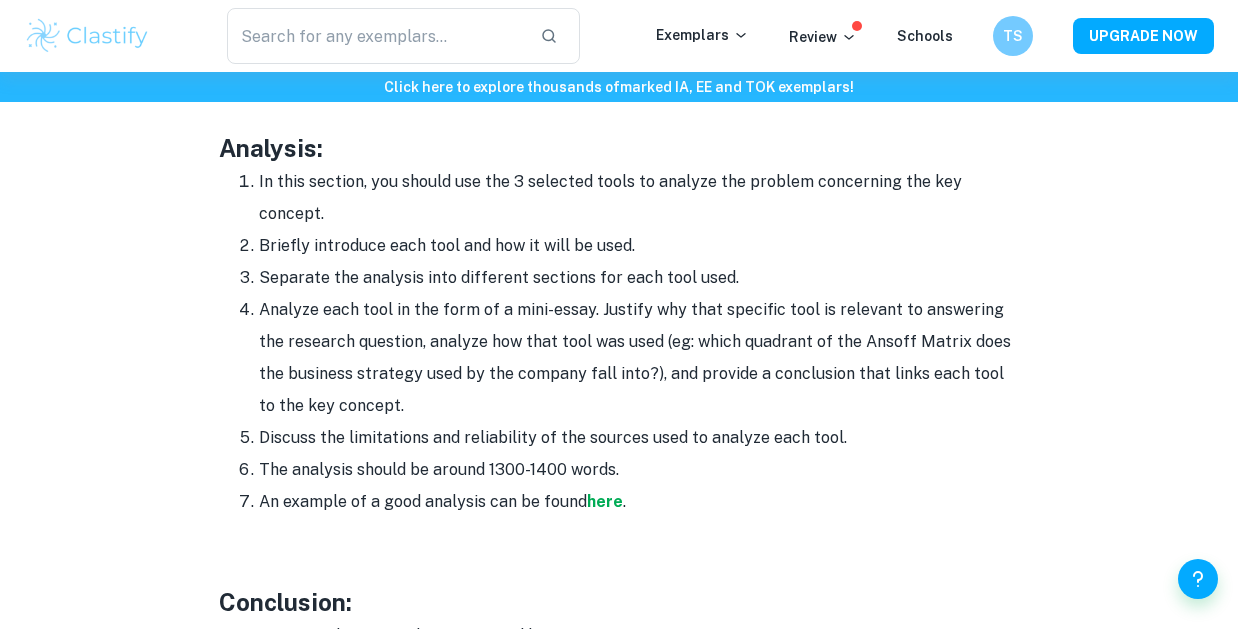 scroll, scrollTop: 2378, scrollLeft: 0, axis: vertical 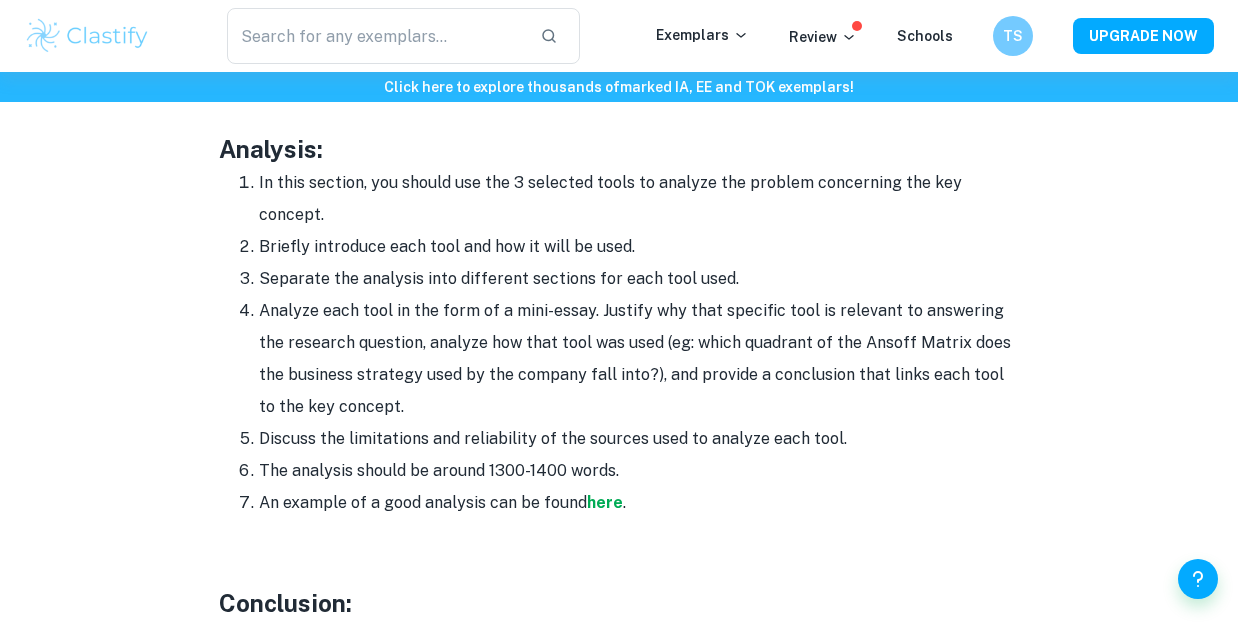 click on "Separate the analysis into different sections for each tool used." at bounding box center (639, 279) 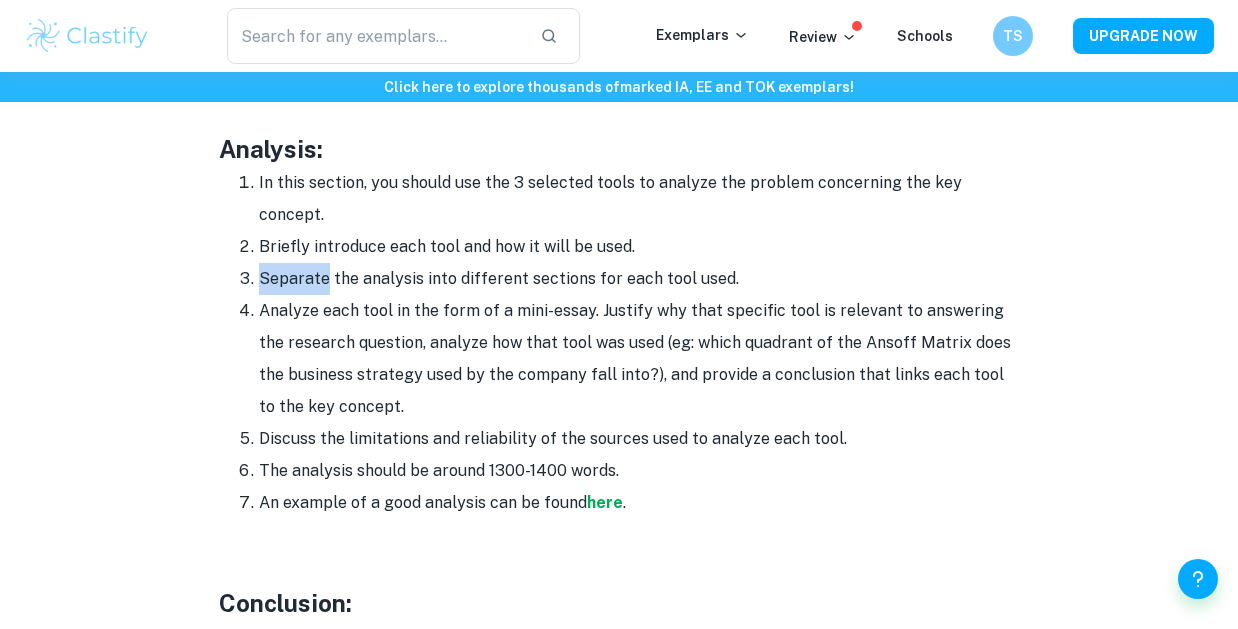 click on "Separate the analysis into different sections for each tool used." at bounding box center [639, 279] 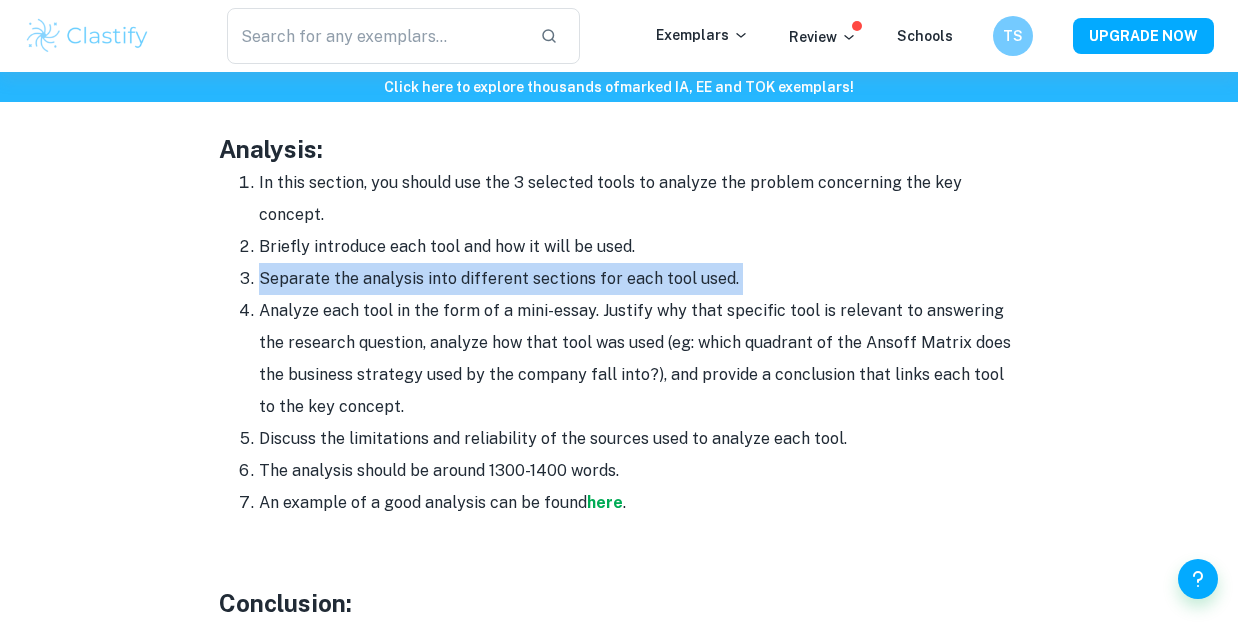 click on "Analyze each tool in the form of a mini-essay. Justify why that specific tool is relevant to answering the research question, analyze how that tool was used (eg: which quadrant of the Ansoff Matrix does the business strategy used by the company fall into?), and provide a conclusion that links each tool to the key concept." at bounding box center (639, 359) 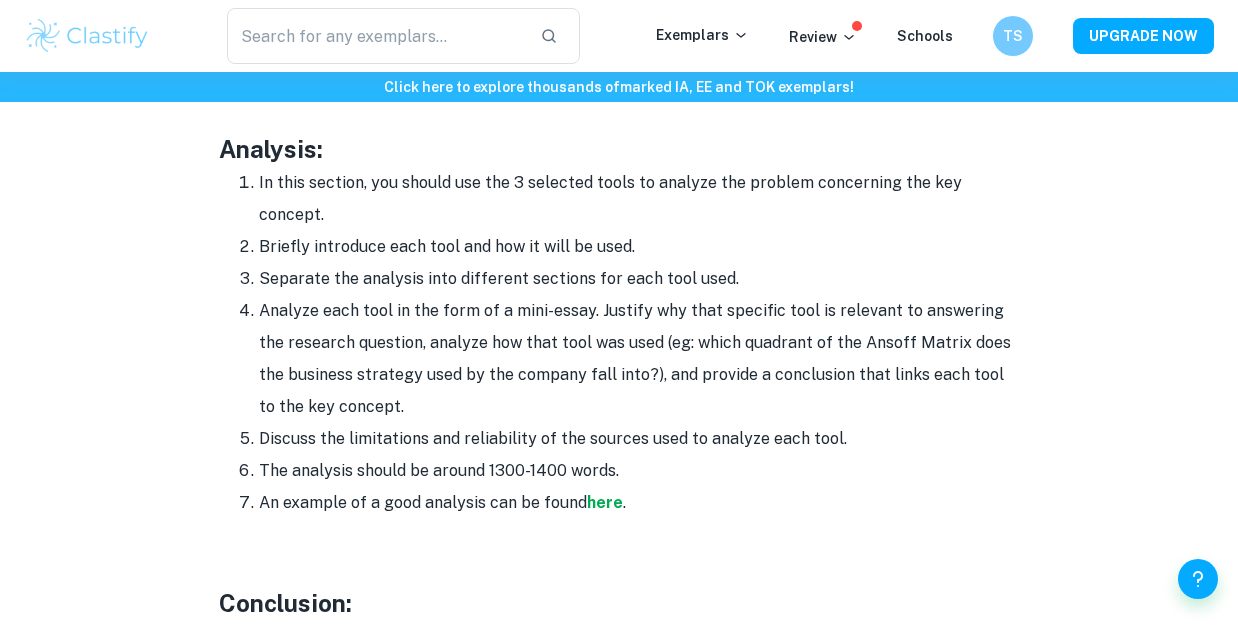 click on "Analyze each tool in the form of a mini-essay. Justify why that specific tool is relevant to answering the research question, analyze how that tool was used (eg: which quadrant of the Ansoff Matrix does the business strategy used by the company fall into?), and provide a conclusion that links each tool to the key concept." at bounding box center [639, 359] 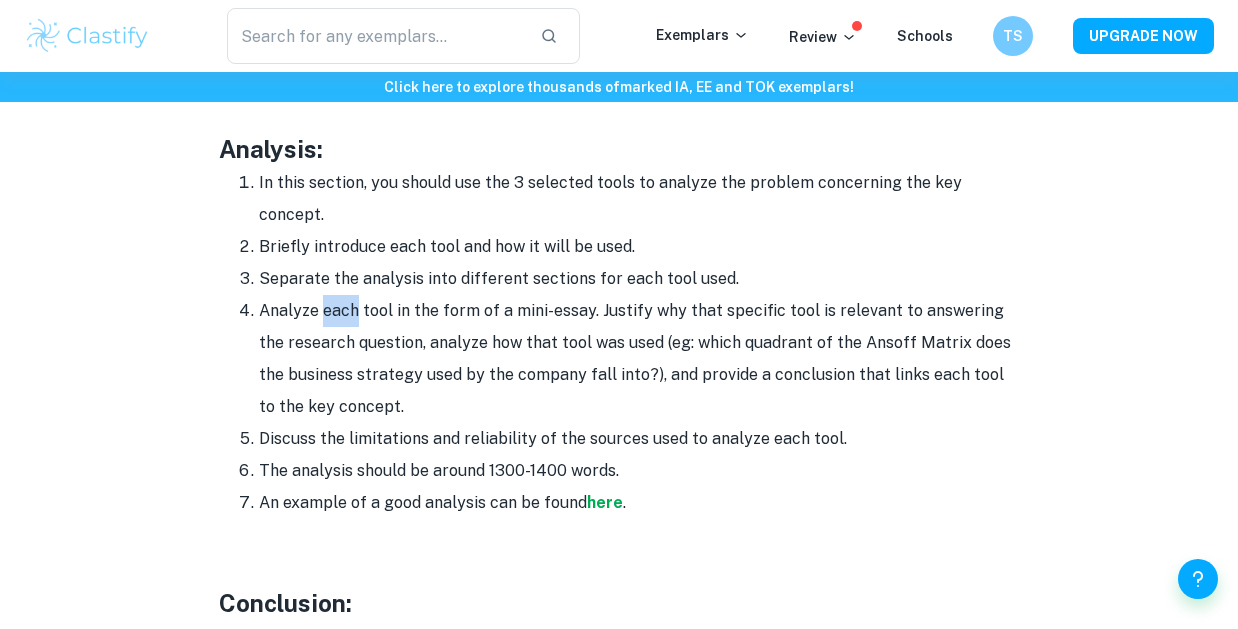click on "Analyze each tool in the form of a mini-essay. Justify why that specific tool is relevant to answering the research question, analyze how that tool was used (eg: which quadrant of the Ansoff Matrix does the business strategy used by the company fall into?), and provide a conclusion that links each tool to the key concept." at bounding box center [639, 359] 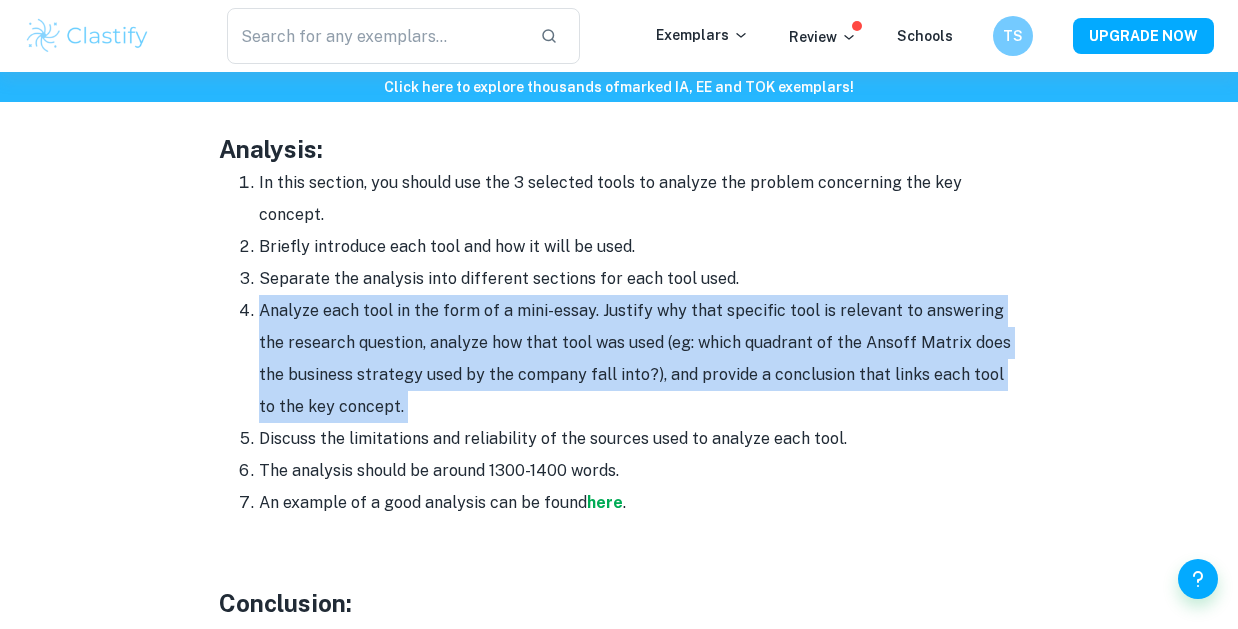 click on "Analyze each tool in the form of a mini-essay. Justify why that specific tool is relevant to answering the research question, analyze how that tool was used (eg: which quadrant of the Ansoff Matrix does the business strategy used by the company fall into?), and provide a conclusion that links each tool to the key concept." at bounding box center (639, 359) 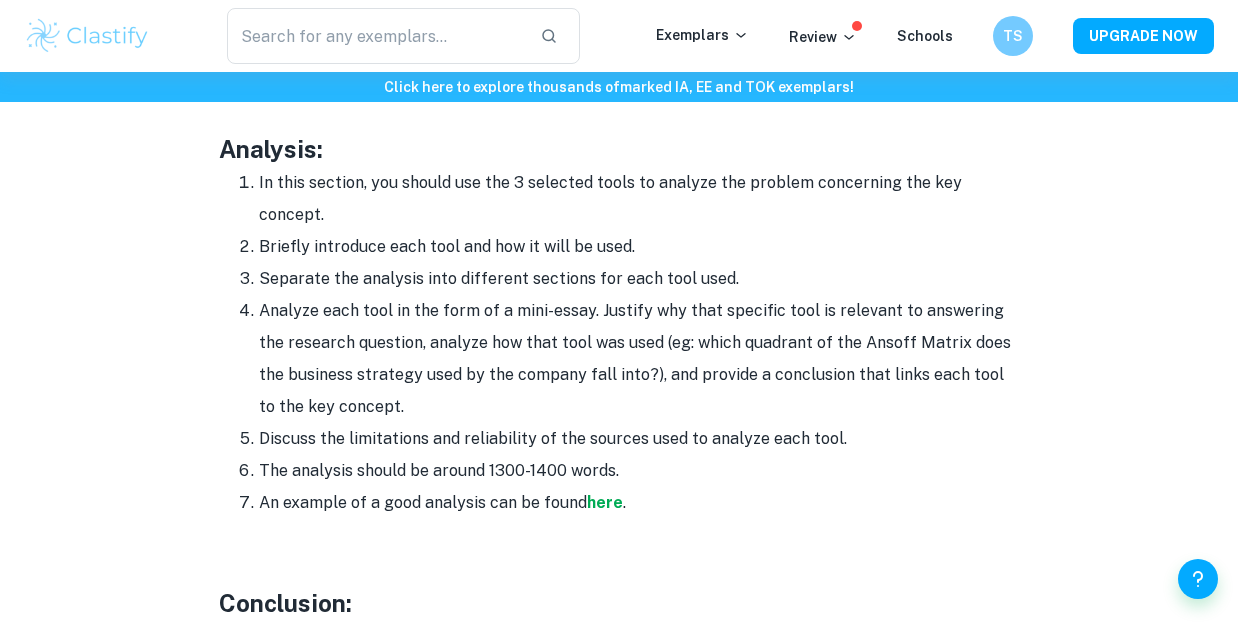 click on "Analyze each tool in the form of a mini-essay. Justify why that specific tool is relevant to answering the research question, analyze how that tool was used (eg: which quadrant of the Ansoff Matrix does the business strategy used by the company fall into?), and provide a conclusion that links each tool to the key concept." at bounding box center (639, 359) 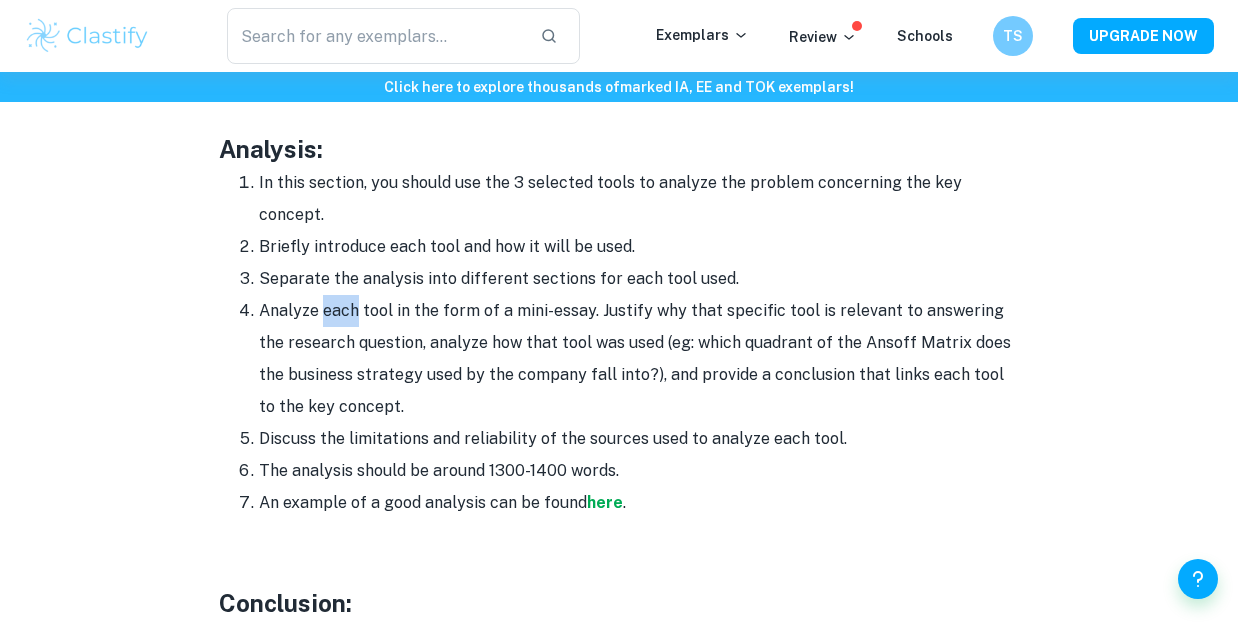 click on "Analyze each tool in the form of a mini-essay. Justify why that specific tool is relevant to answering the research question, analyze how that tool was used (eg: which quadrant of the Ansoff Matrix does the business strategy used by the company fall into?), and provide a conclusion that links each tool to the key concept." at bounding box center (639, 359) 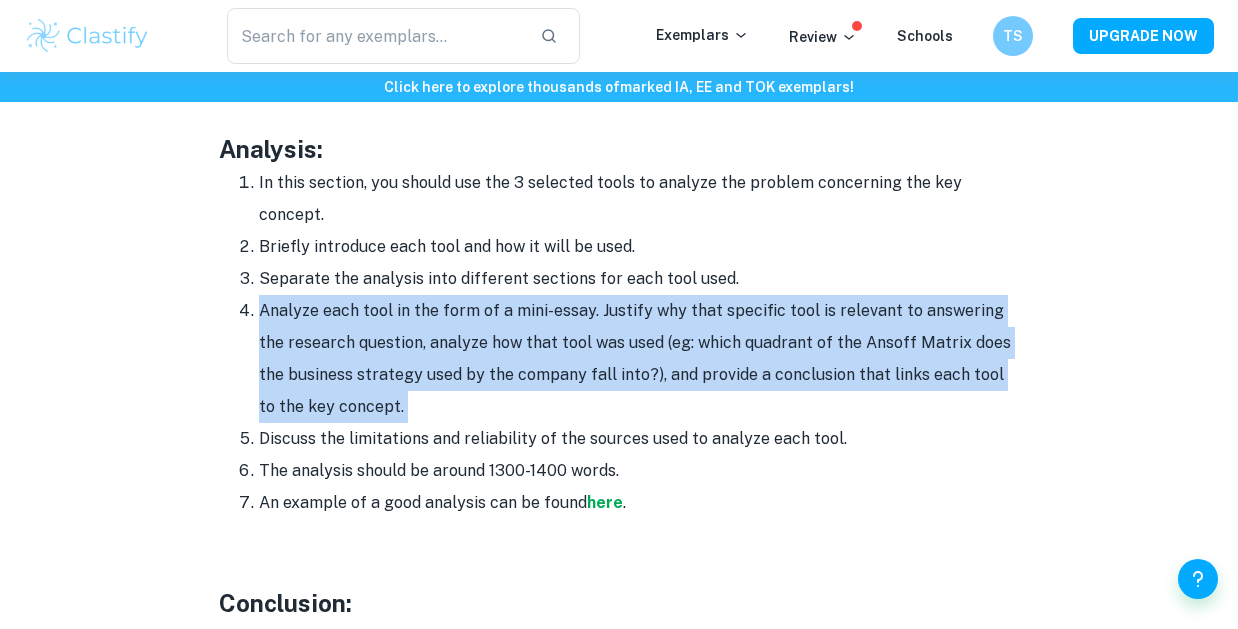 click on "Analyze each tool in the form of a mini-essay. Justify why that specific tool is relevant to answering the research question, analyze how that tool was used (eg: which quadrant of the Ansoff Matrix does the business strategy used by the company fall into?), and provide a conclusion that links each tool to the key concept." at bounding box center (639, 359) 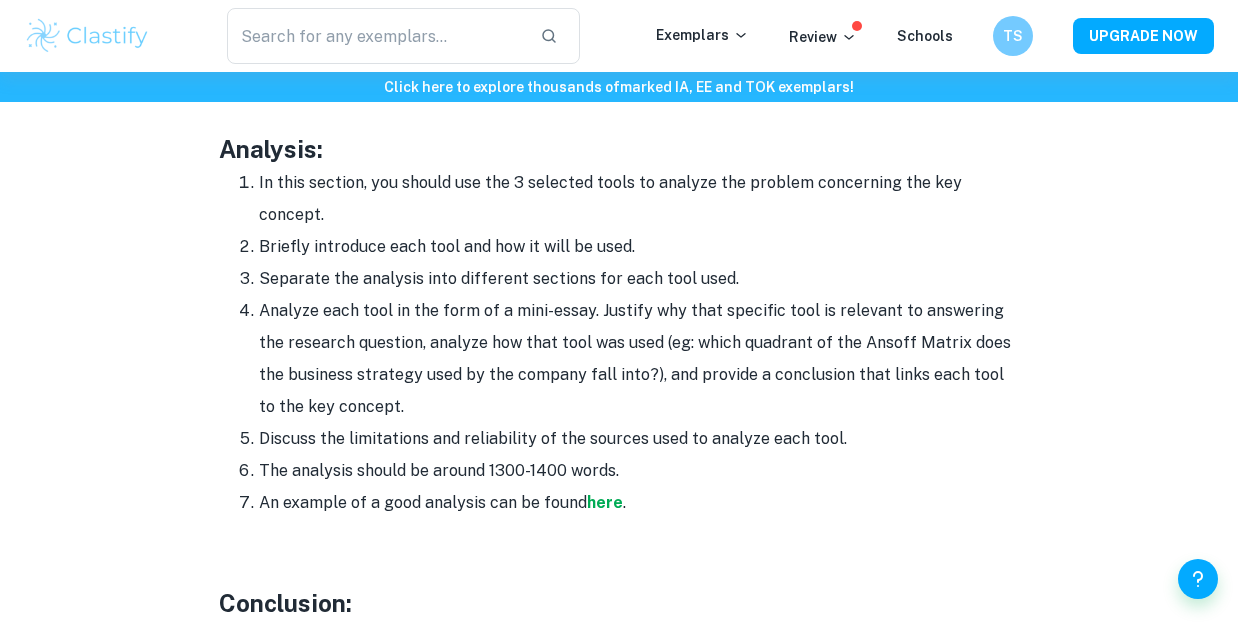 click on "Analyze each tool in the form of a mini-essay. Justify why that specific tool is relevant to answering the research question, analyze how that tool was used (eg: which quadrant of the Ansoff Matrix does the business strategy used by the company fall into?), and provide a conclusion that links each tool to the key concept." at bounding box center (639, 359) 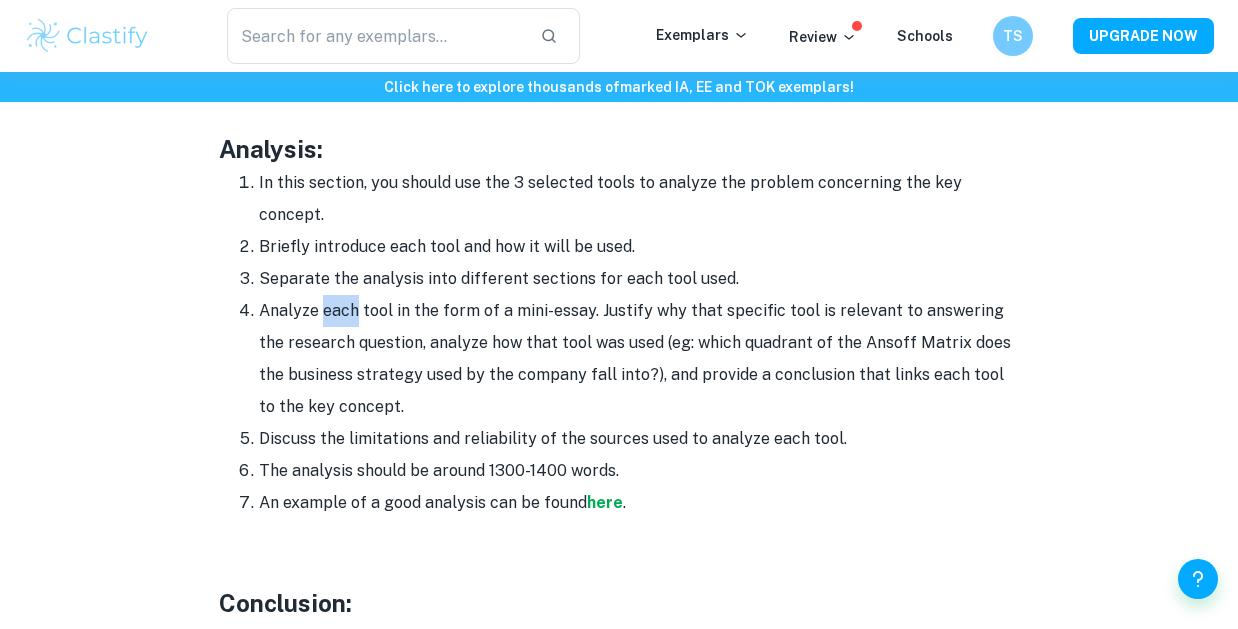 click on "Analyze each tool in the form of a mini-essay. Justify why that specific tool is relevant to answering the research question, analyze how that tool was used (eg: which quadrant of the Ansoff Matrix does the business strategy used by the company fall into?), and provide a conclusion that links each tool to the key concept." at bounding box center (639, 359) 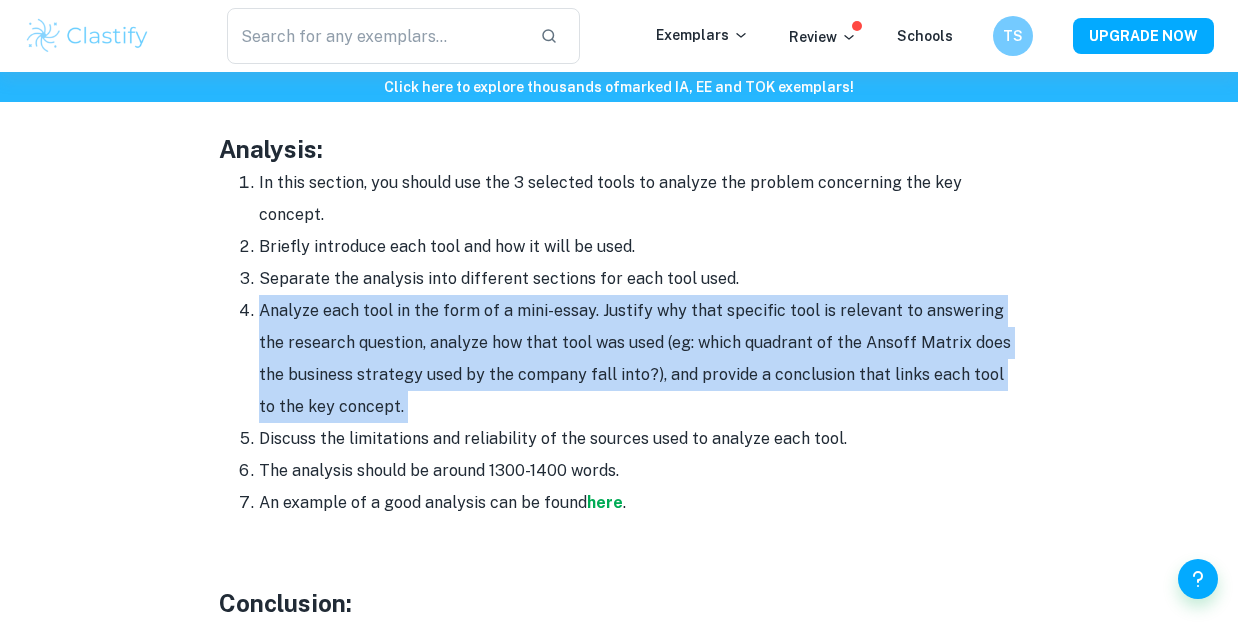 click on "Analyze each tool in the form of a mini-essay. Justify why that specific tool is relevant to answering the research question, analyze how that tool was used (eg: which quadrant of the Ansoff Matrix does the business strategy used by the company fall into?), and provide a conclusion that links each tool to the key concept." at bounding box center (639, 359) 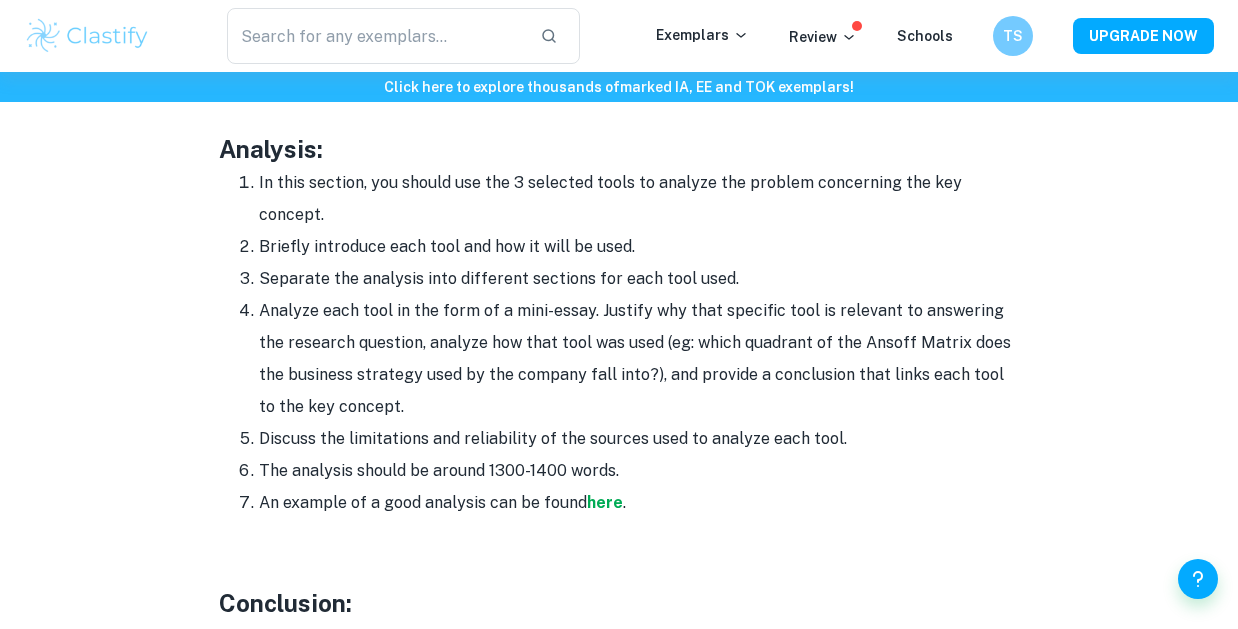 click on "Analyze each tool in the form of a mini-essay. Justify why that specific tool is relevant to answering the research question, analyze how that tool was used (eg: which quadrant of the Ansoff Matrix does the business strategy used by the company fall into?), and provide a conclusion that links each tool to the key concept." at bounding box center (639, 359) 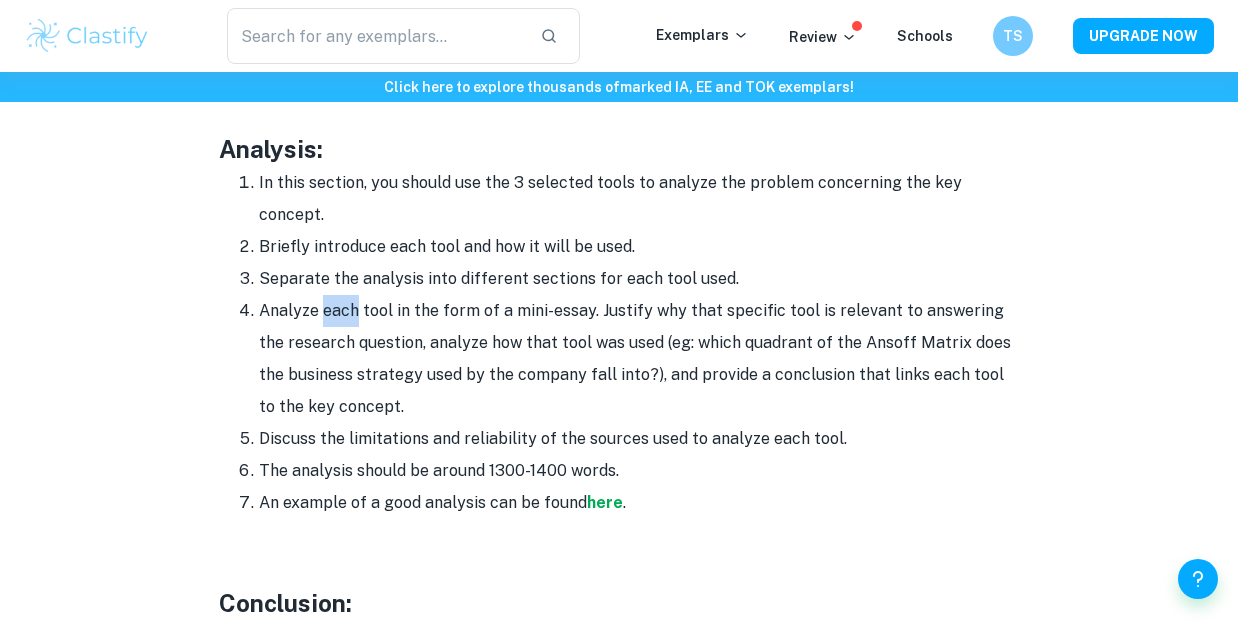 click on "Analyze each tool in the form of a mini-essay. Justify why that specific tool is relevant to answering the research question, analyze how that tool was used (eg: which quadrant of the Ansoff Matrix does the business strategy used by the company fall into?), and provide a conclusion that links each tool to the key concept." at bounding box center [639, 359] 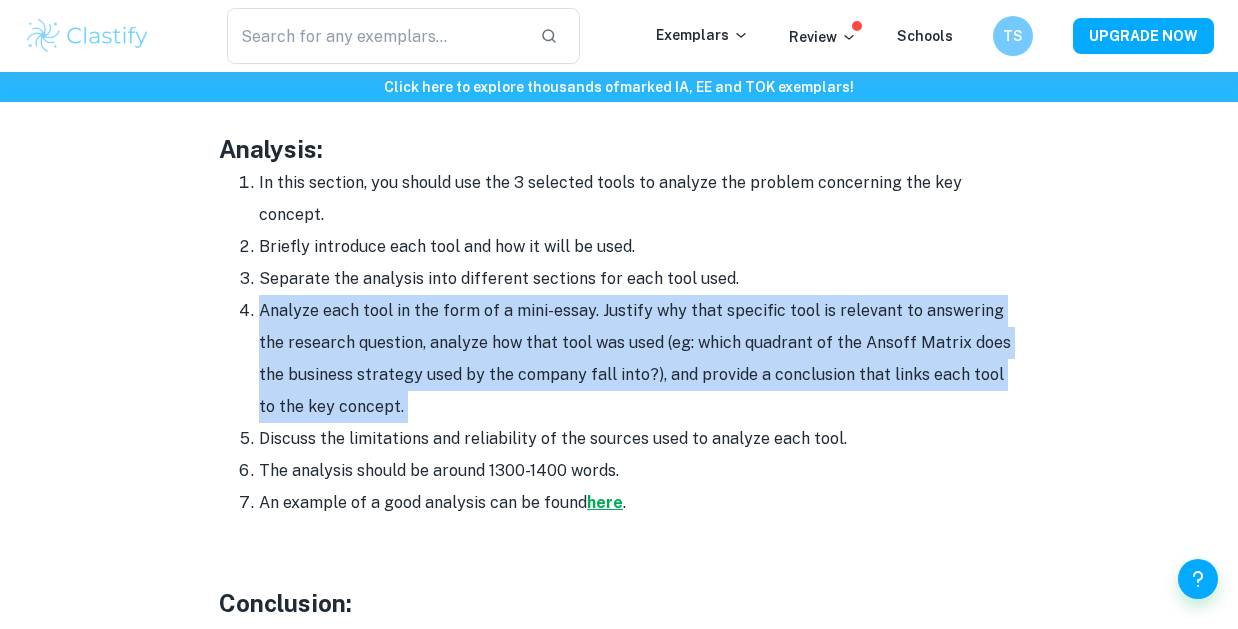 click on "here" at bounding box center [605, 502] 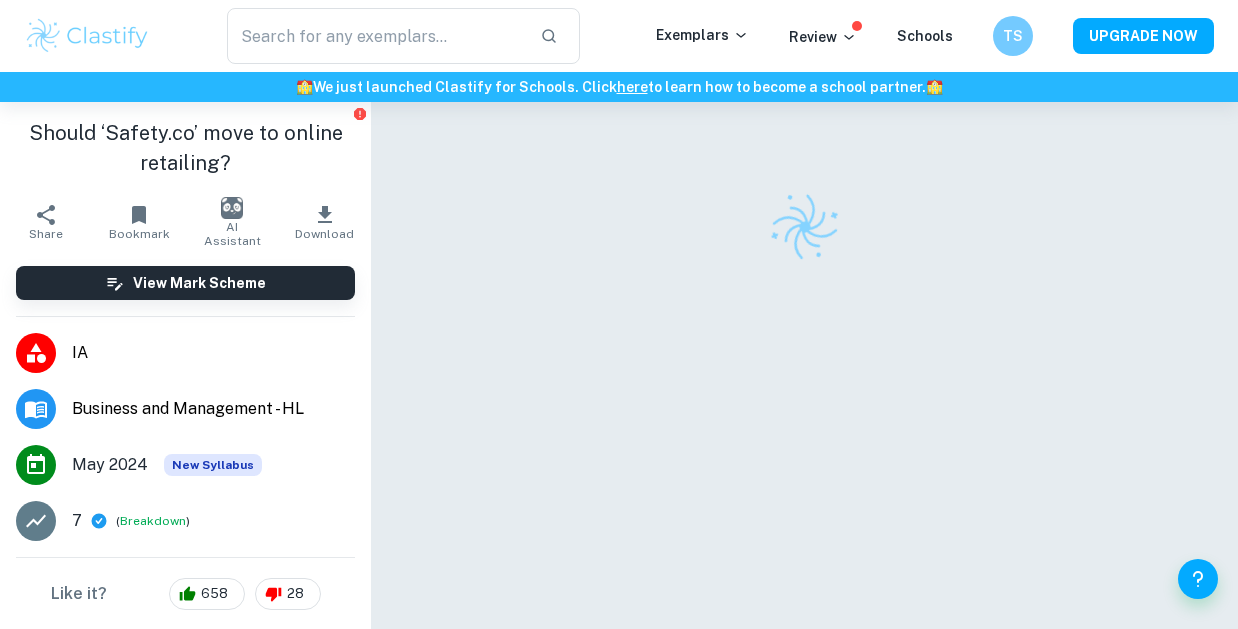 checkbox on "true" 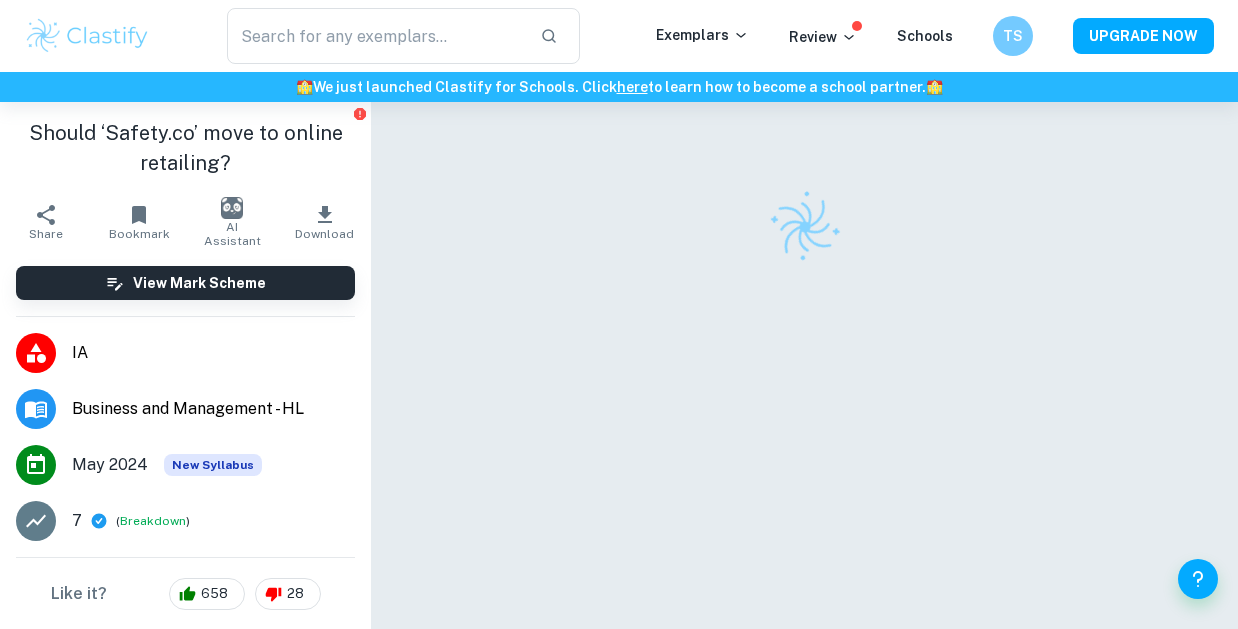 scroll, scrollTop: 0, scrollLeft: 0, axis: both 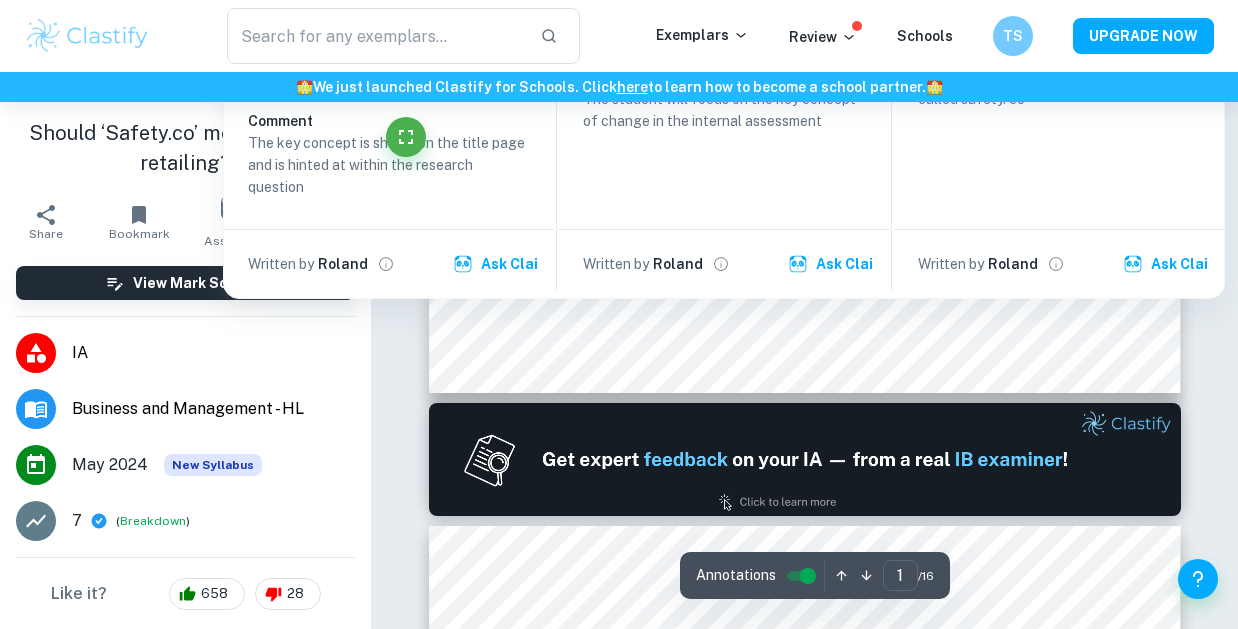 type on "2" 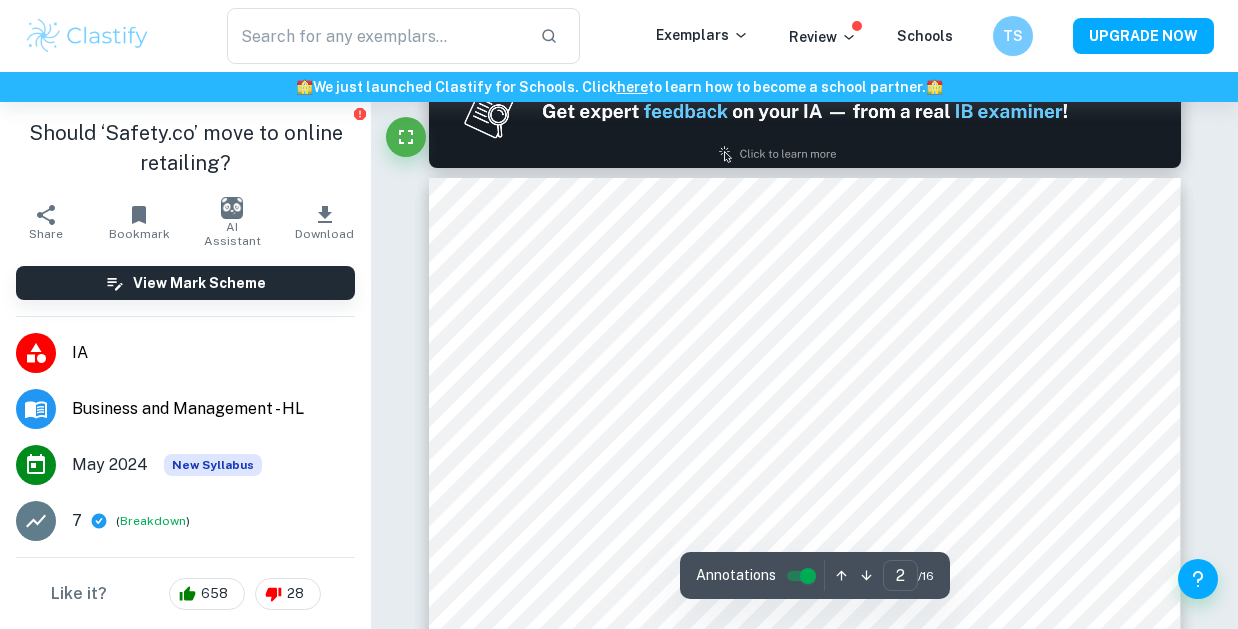 scroll, scrollTop: 1160, scrollLeft: 0, axis: vertical 